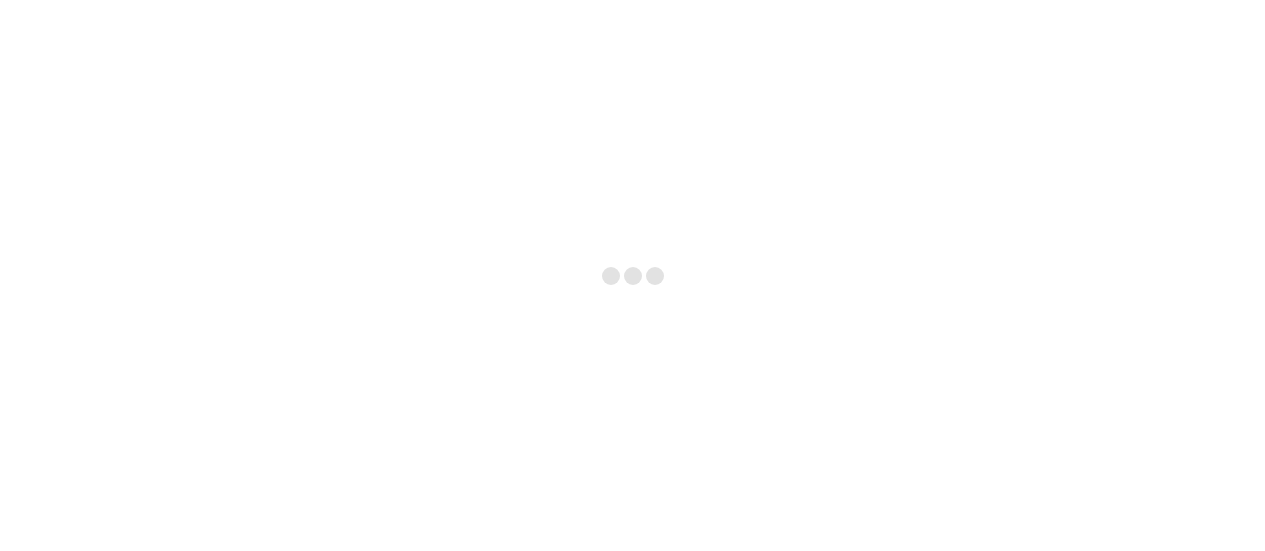 scroll, scrollTop: 0, scrollLeft: 0, axis: both 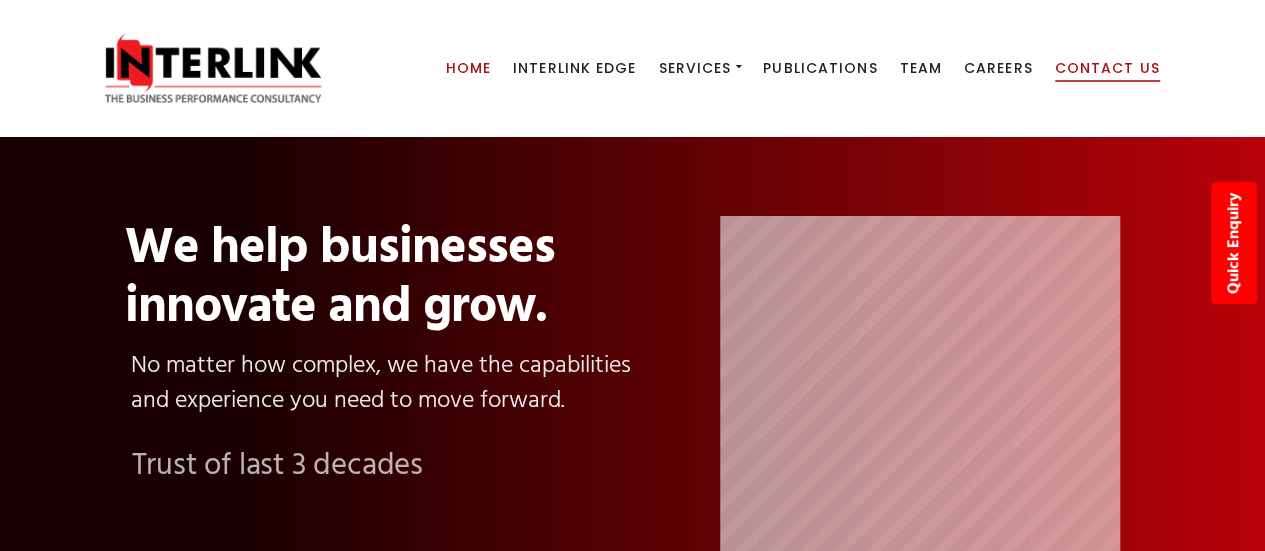 click on "Contact Us" at bounding box center (1107, 68) 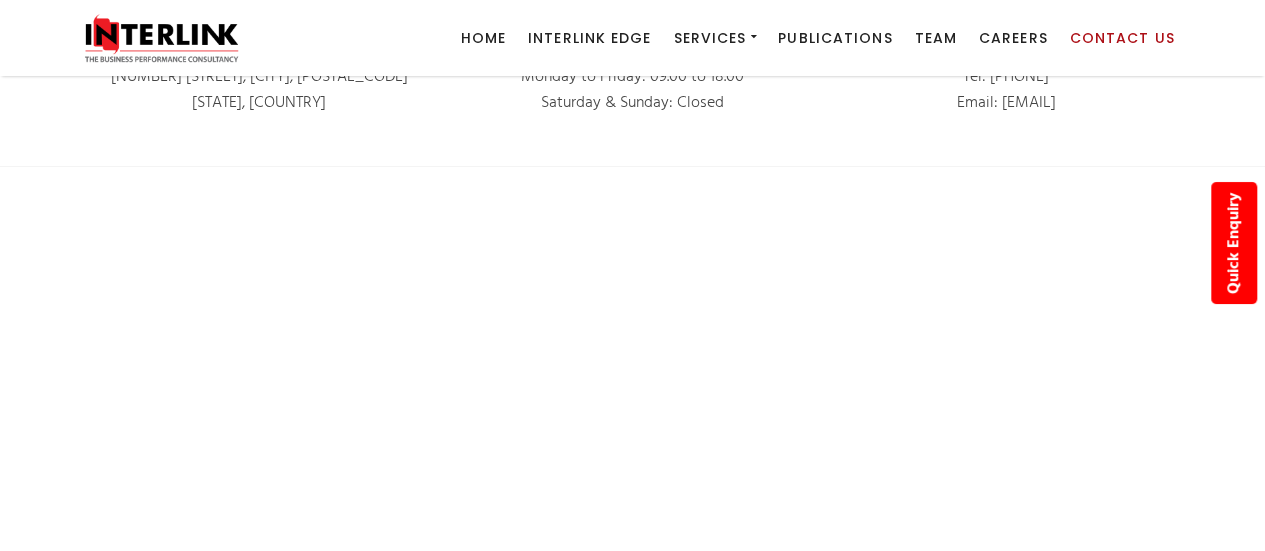scroll, scrollTop: 0, scrollLeft: 0, axis: both 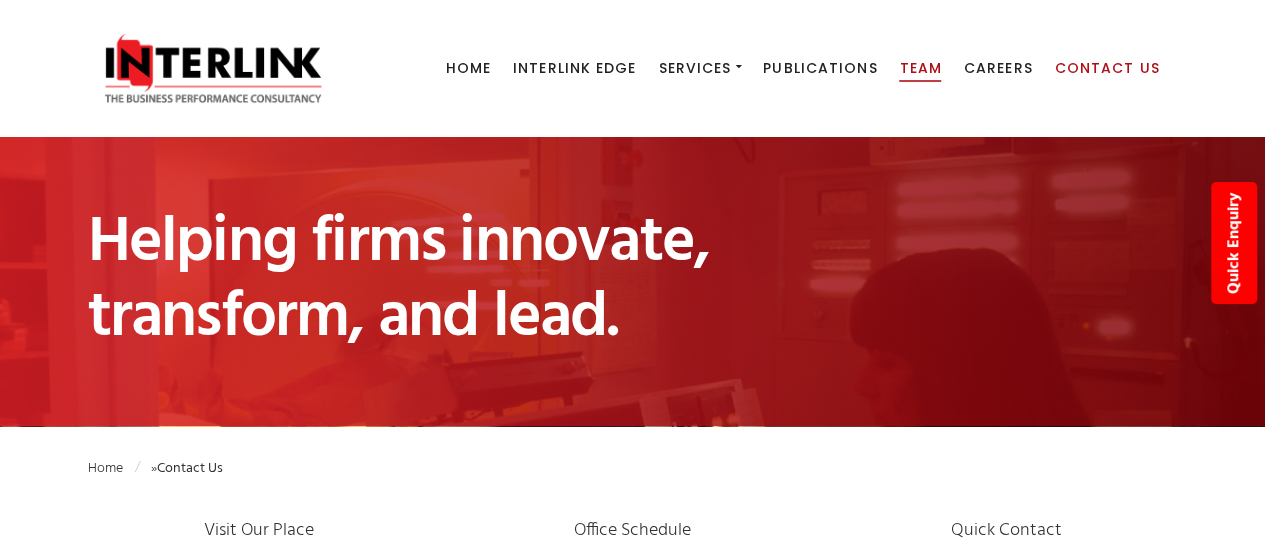 click on "Team" at bounding box center [920, 68] 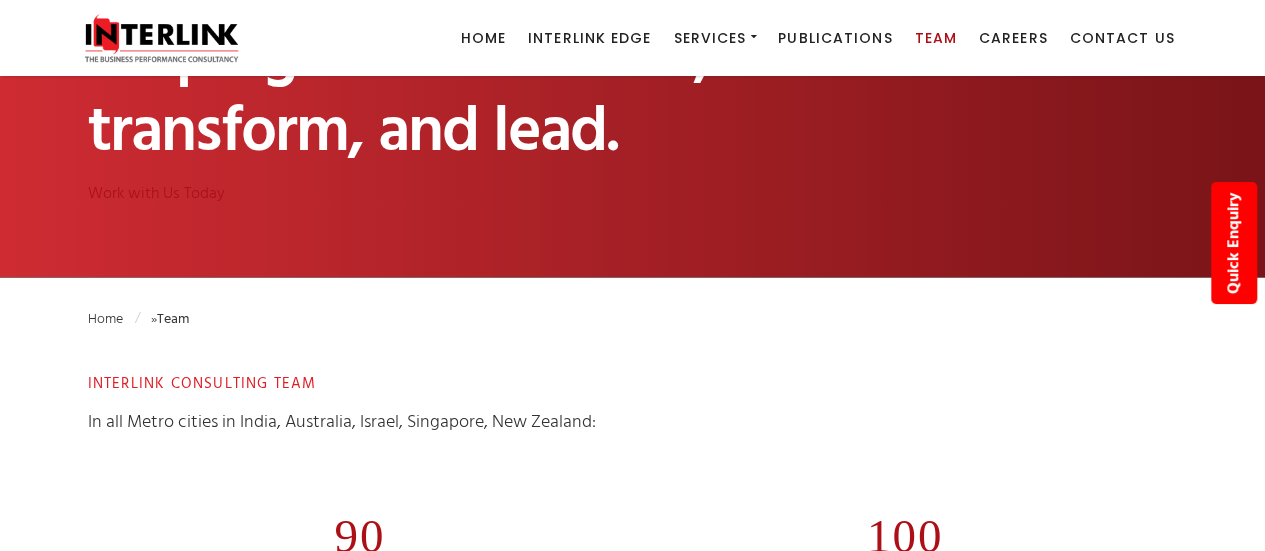 scroll, scrollTop: 0, scrollLeft: 0, axis: both 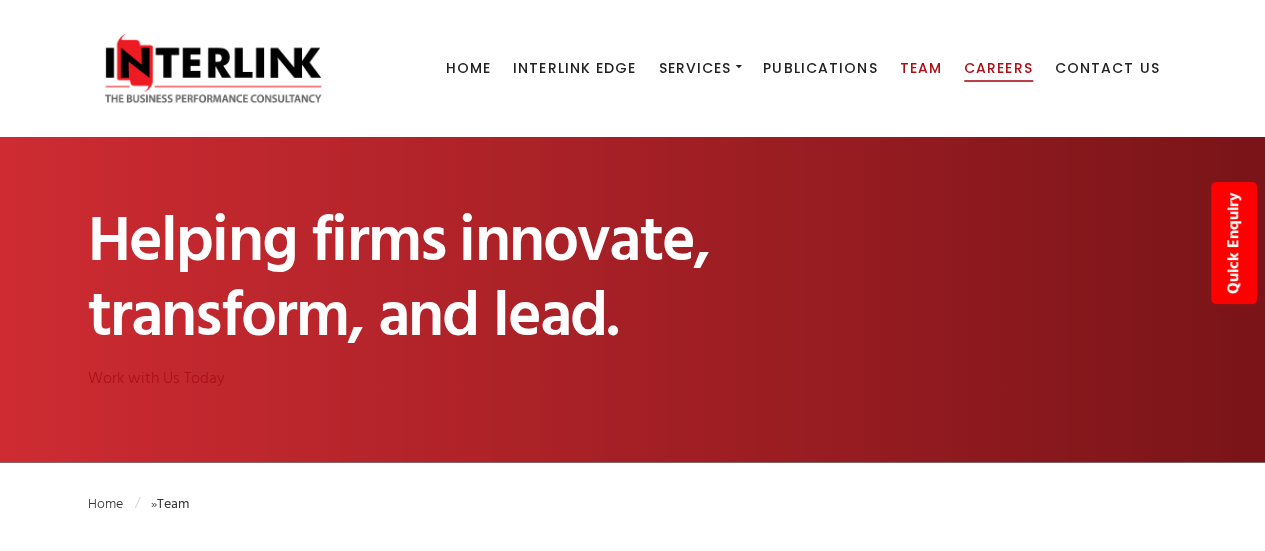 click on "Careers" at bounding box center (998, 68) 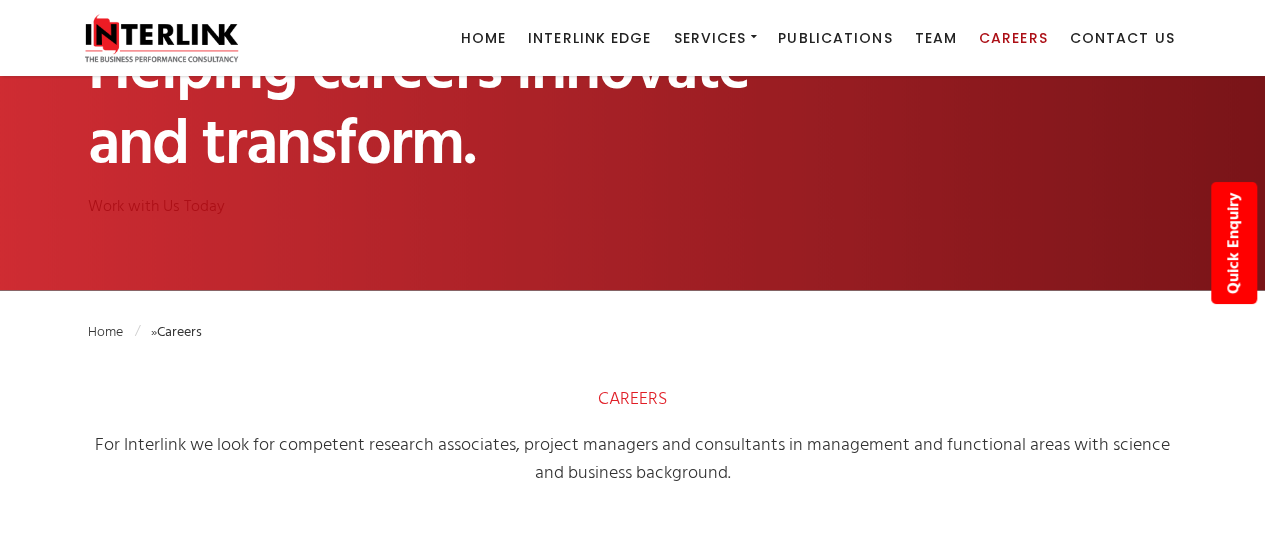 scroll, scrollTop: 0, scrollLeft: 0, axis: both 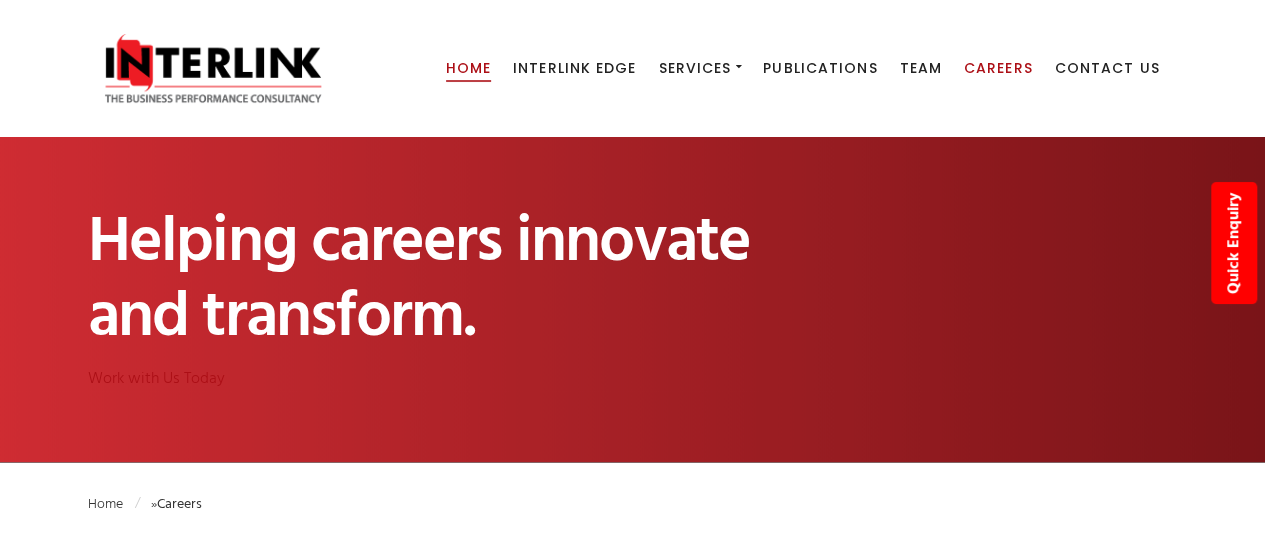 click on "Home" at bounding box center (468, 68) 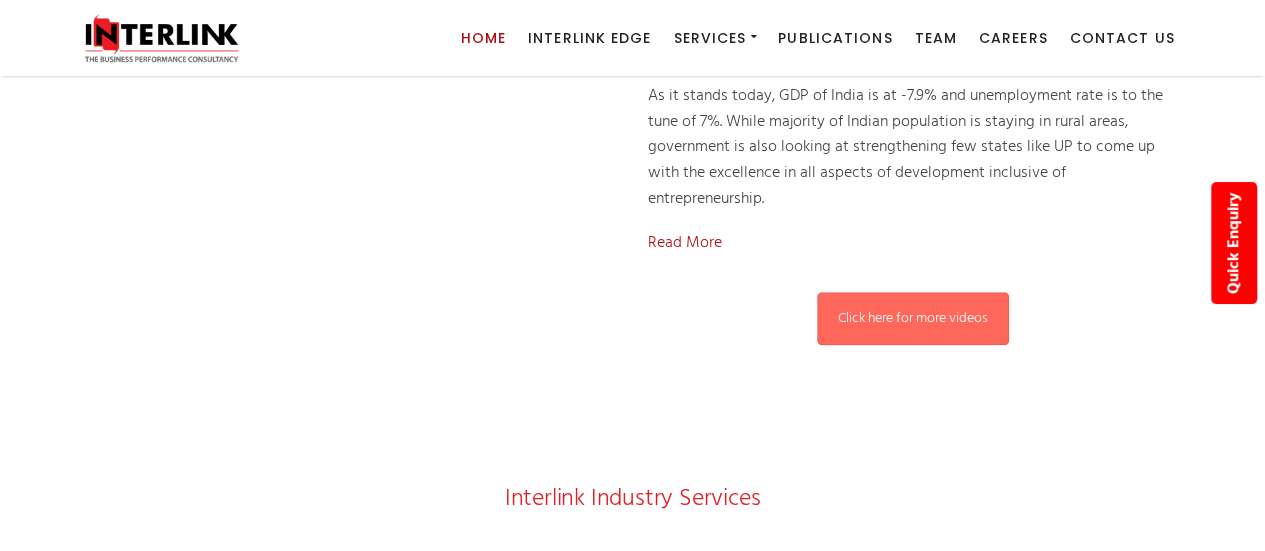 scroll, scrollTop: 0, scrollLeft: 0, axis: both 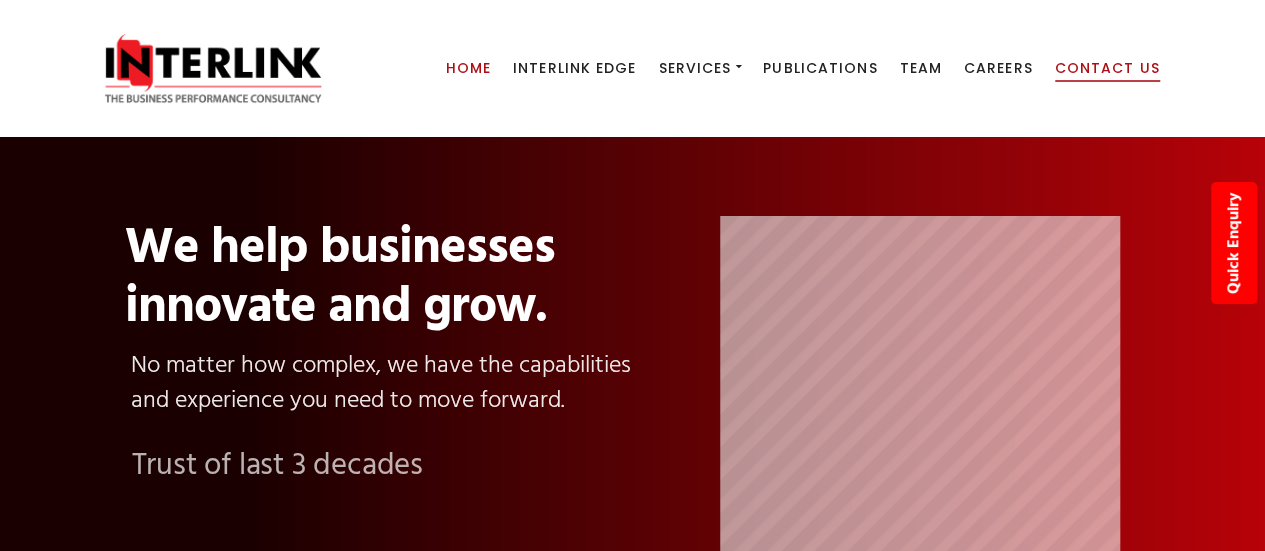 click on "Contact Us" at bounding box center (1107, 68) 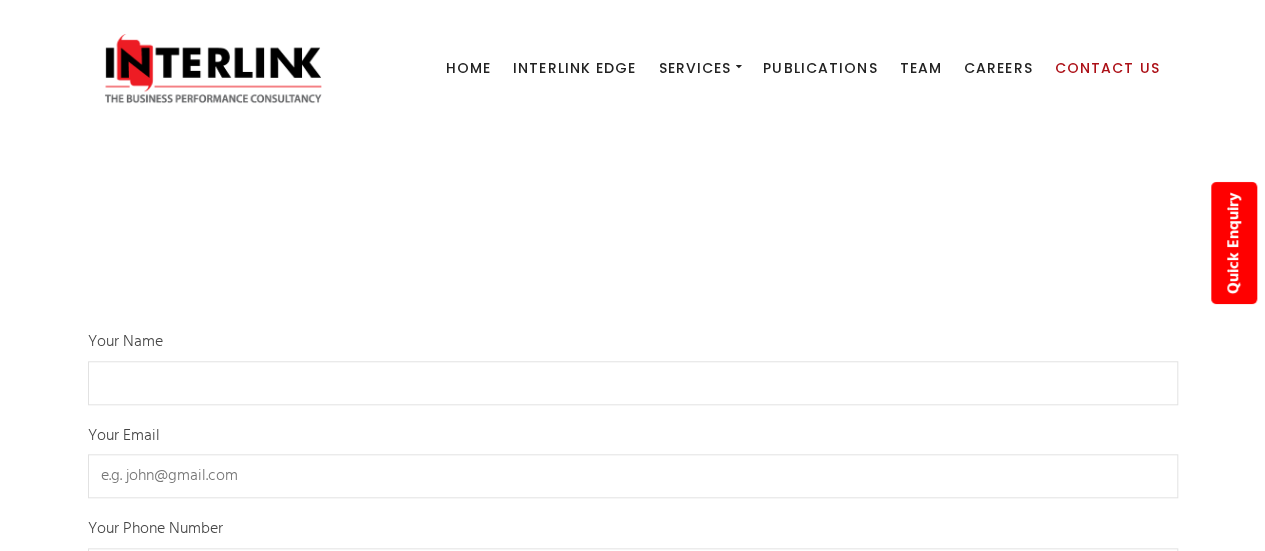 scroll, scrollTop: 0, scrollLeft: 0, axis: both 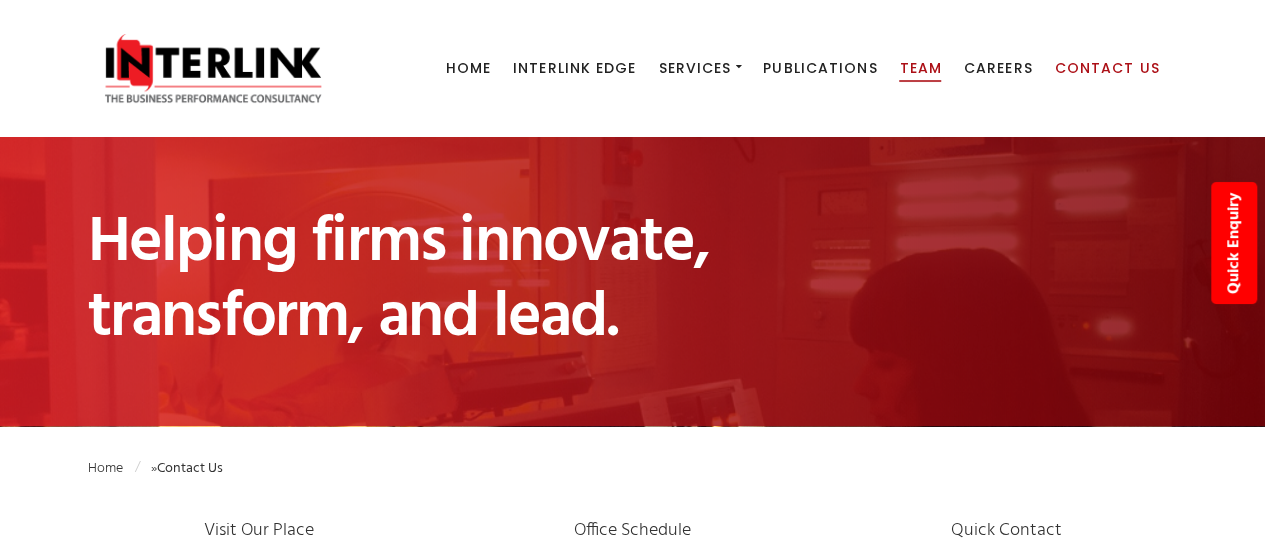 click on "Team" at bounding box center (920, 68) 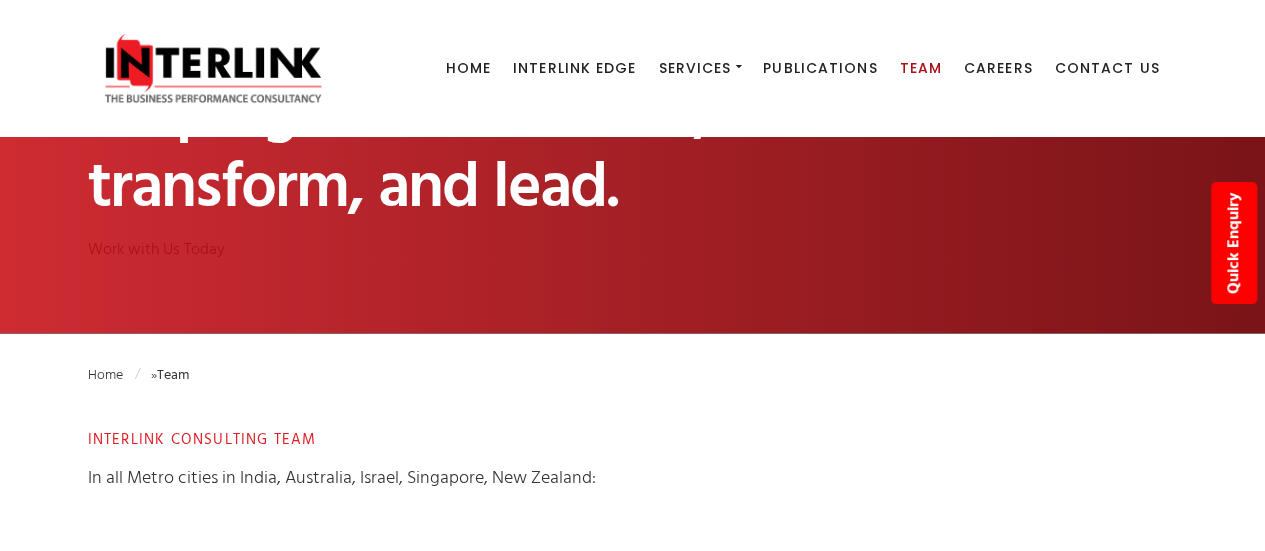 scroll, scrollTop: 0, scrollLeft: 0, axis: both 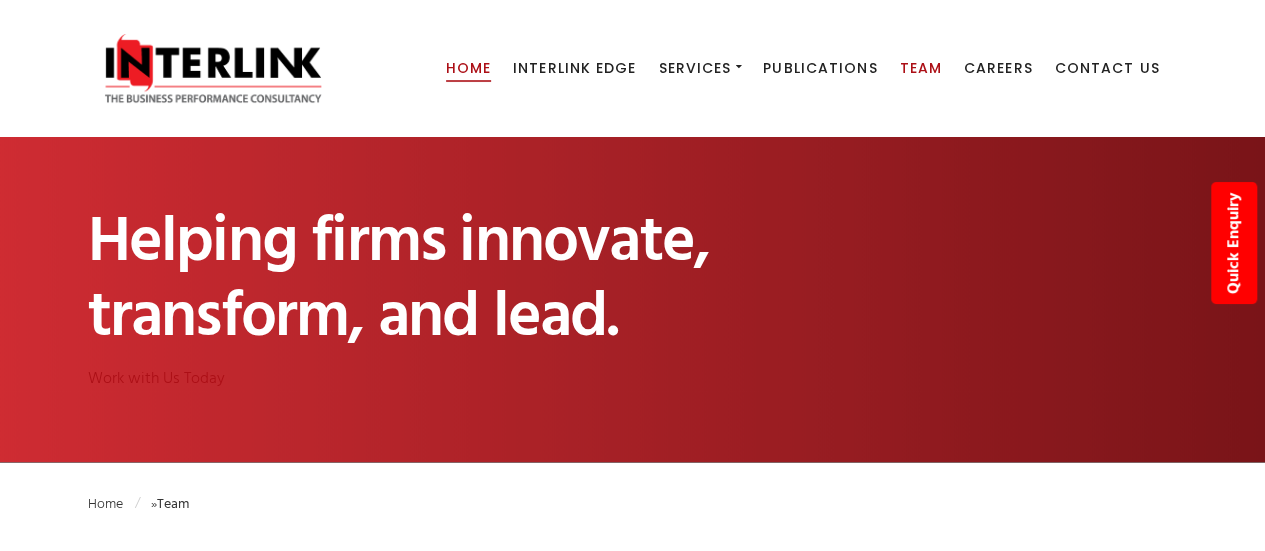 click on "Home" at bounding box center (468, 68) 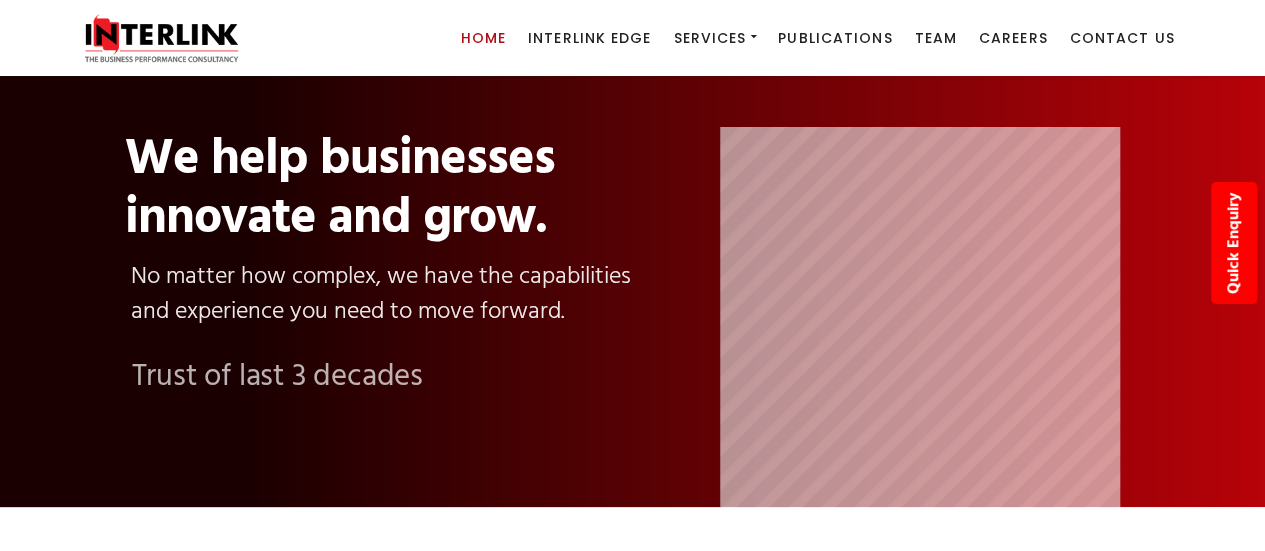 scroll, scrollTop: 0, scrollLeft: 0, axis: both 